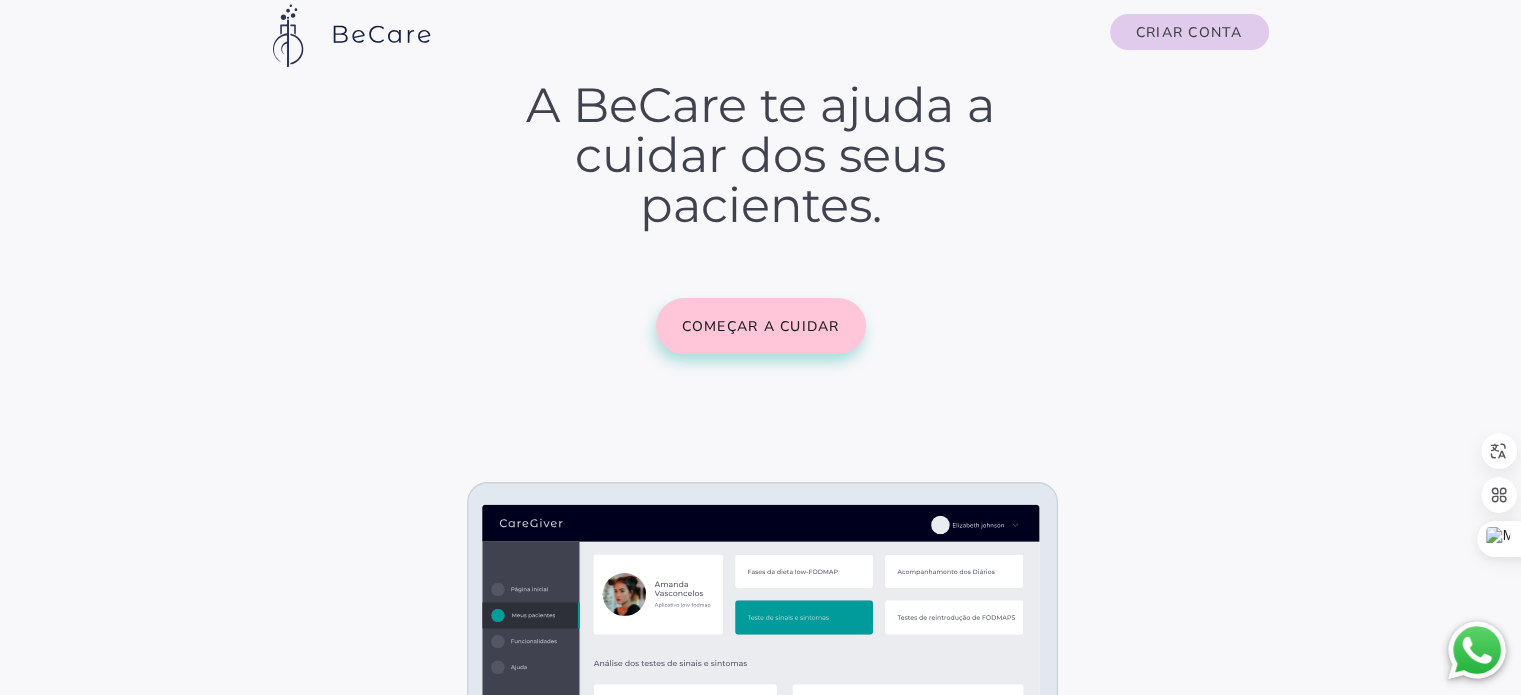 scroll, scrollTop: 300, scrollLeft: 0, axis: vertical 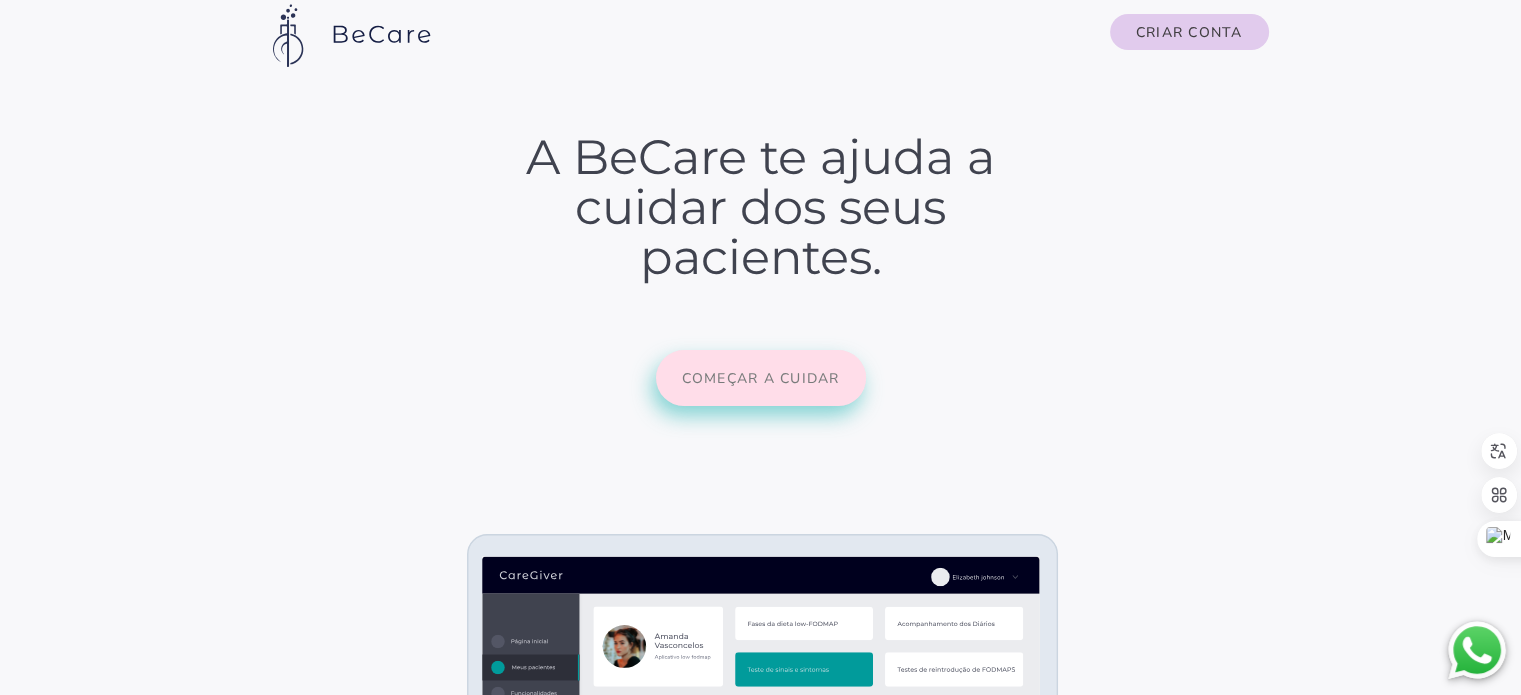 click on "Começar a cuidar" at bounding box center [761, 378] 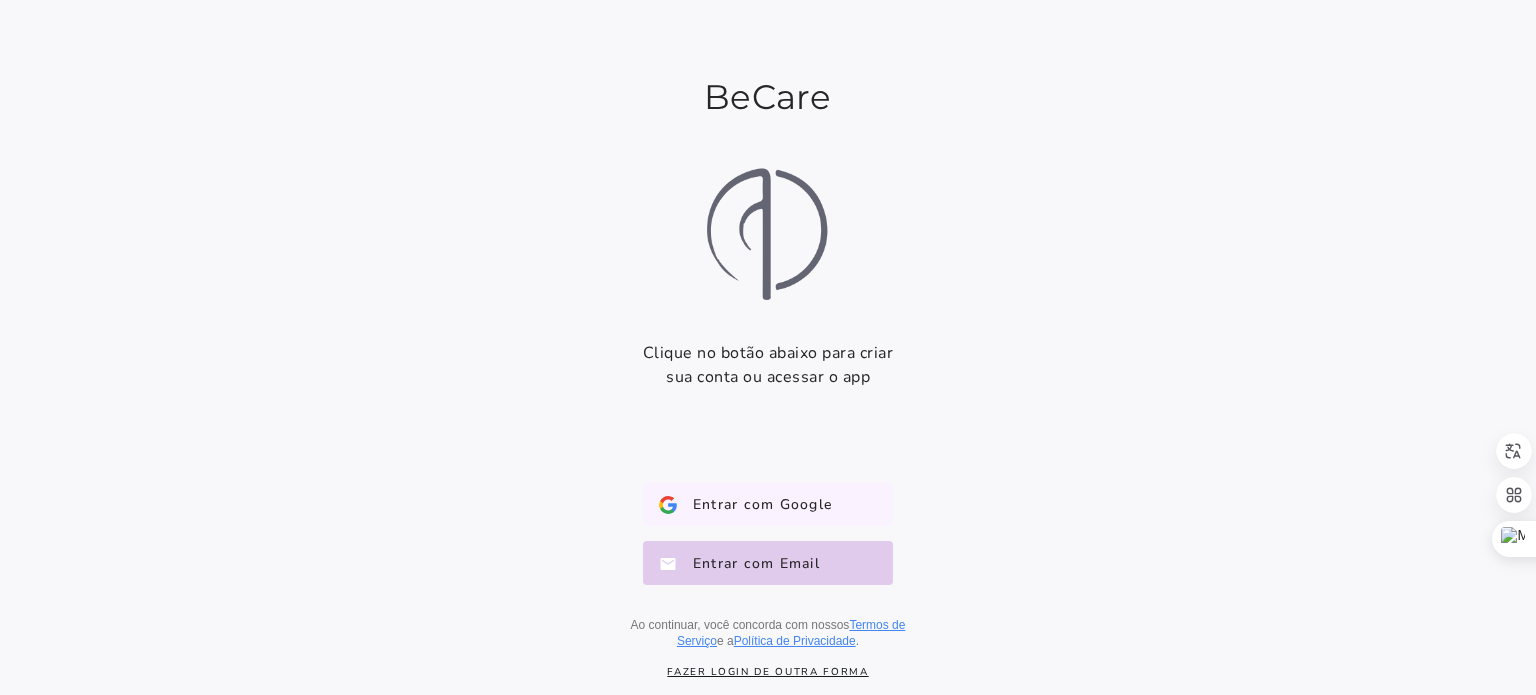 click on "Entrar com Google Google" at bounding box center [768, 505] 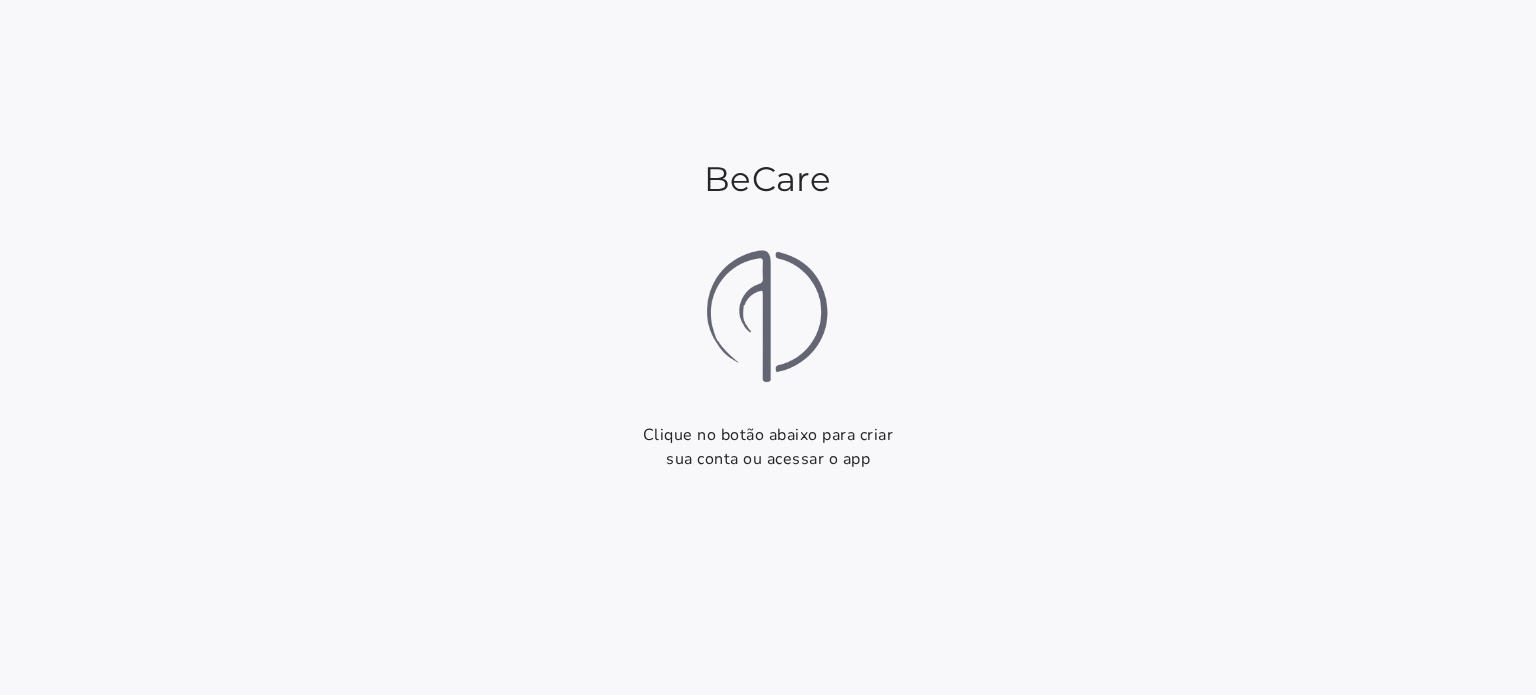 scroll, scrollTop: 0, scrollLeft: 0, axis: both 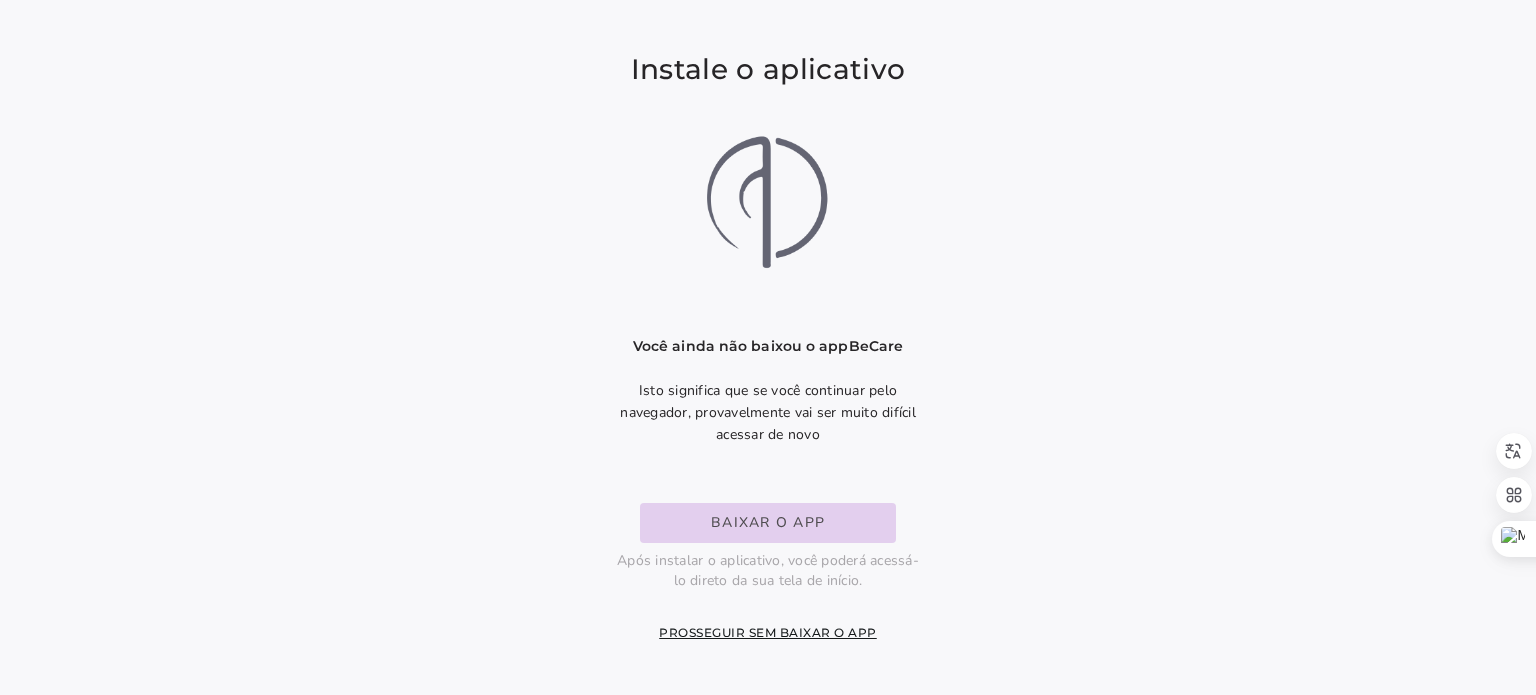 click on "Baixar o app" at bounding box center [768, 523] 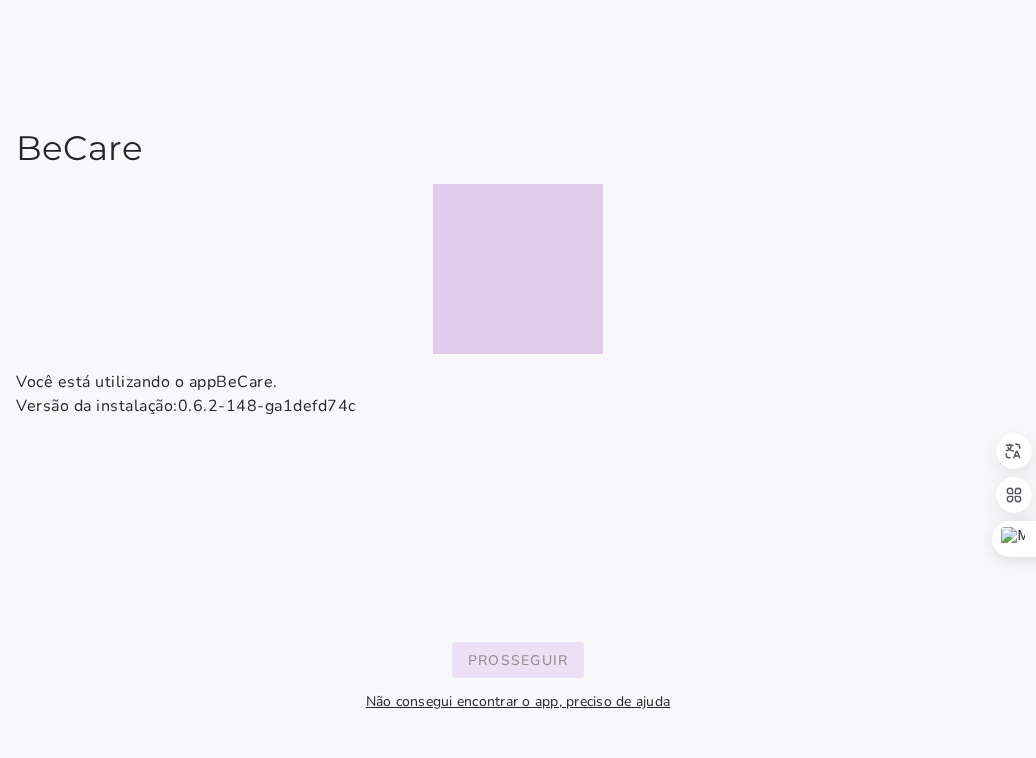 click on "Prosseguir" at bounding box center (518, 660) 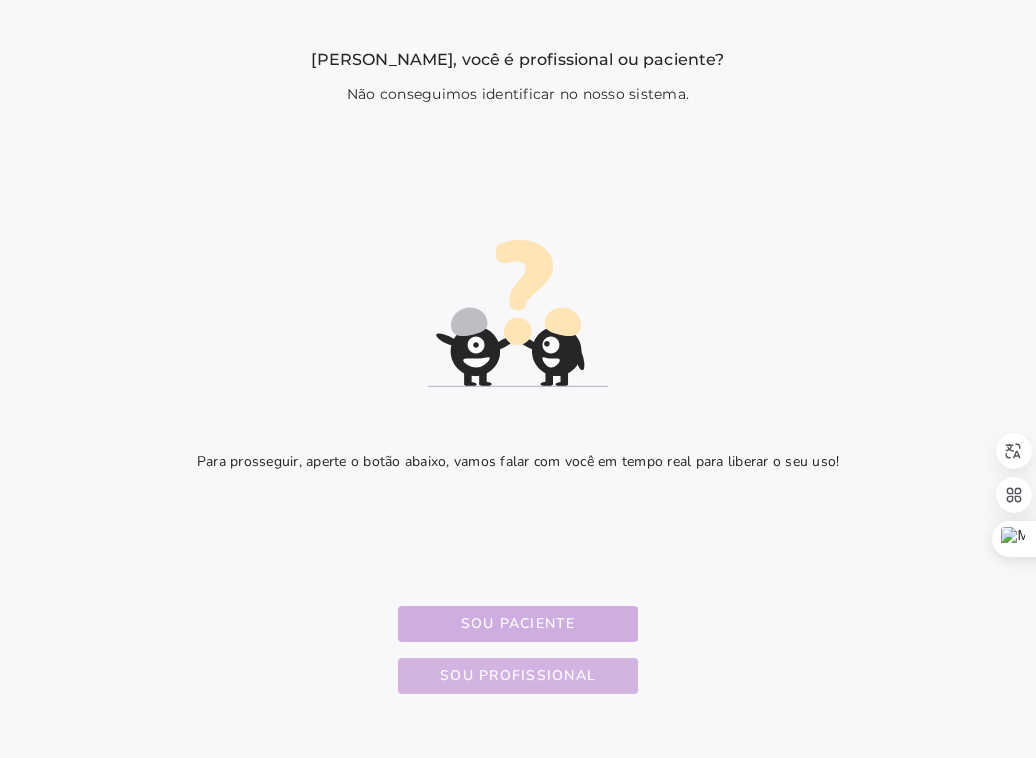 click on "Sou profissional" at bounding box center (518, 624) 